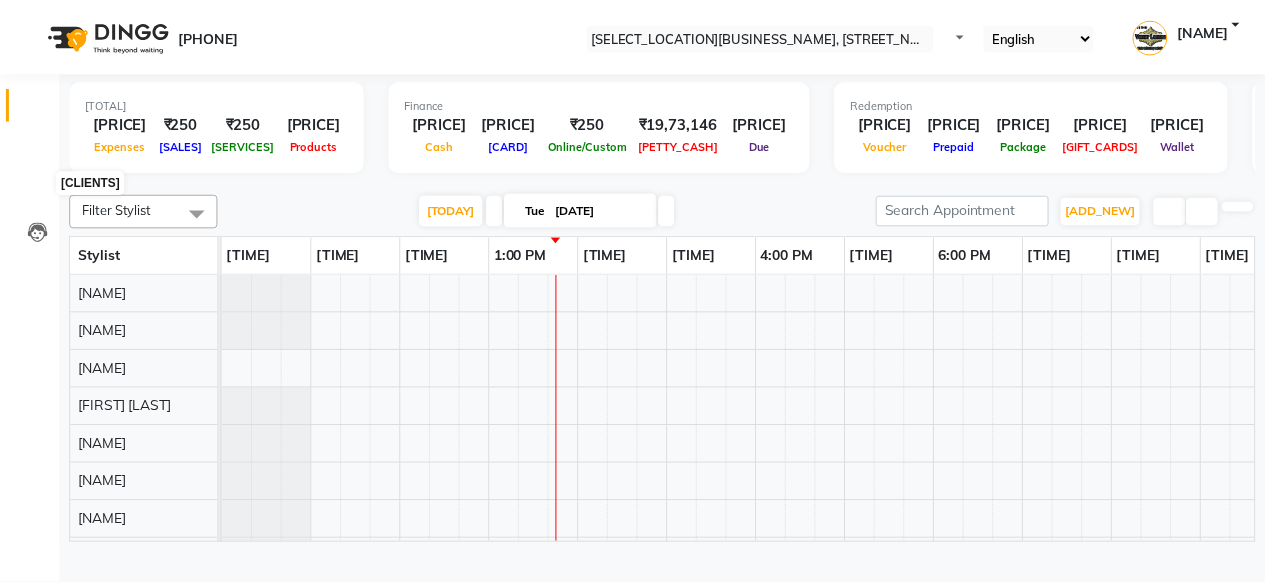 scroll, scrollTop: 0, scrollLeft: 0, axis: both 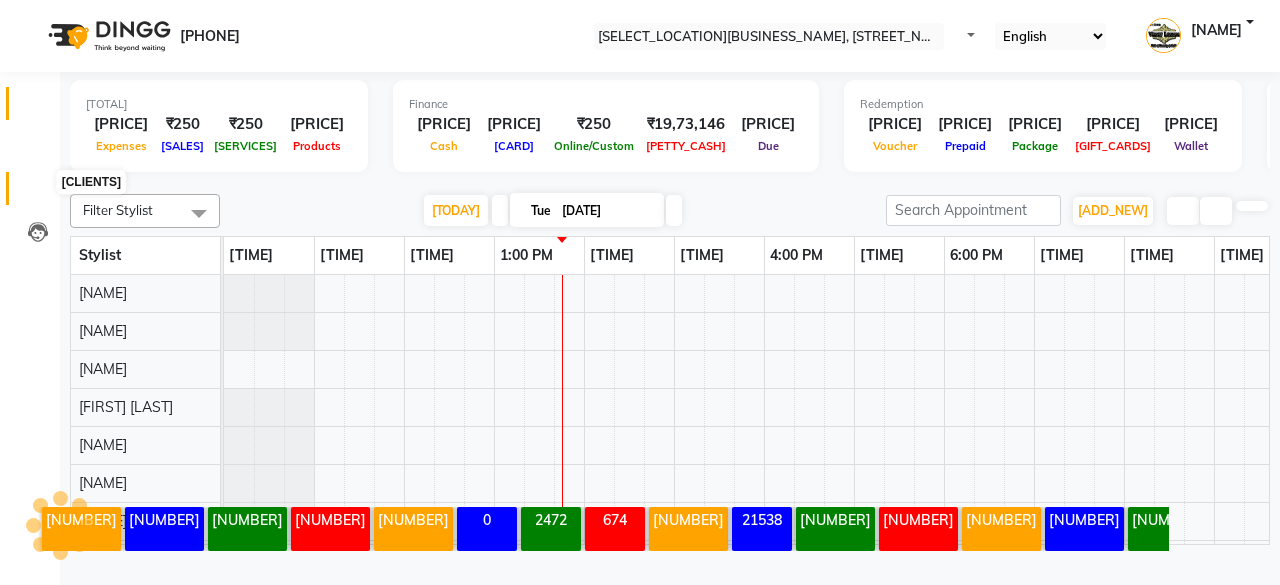 click at bounding box center [37, 193] 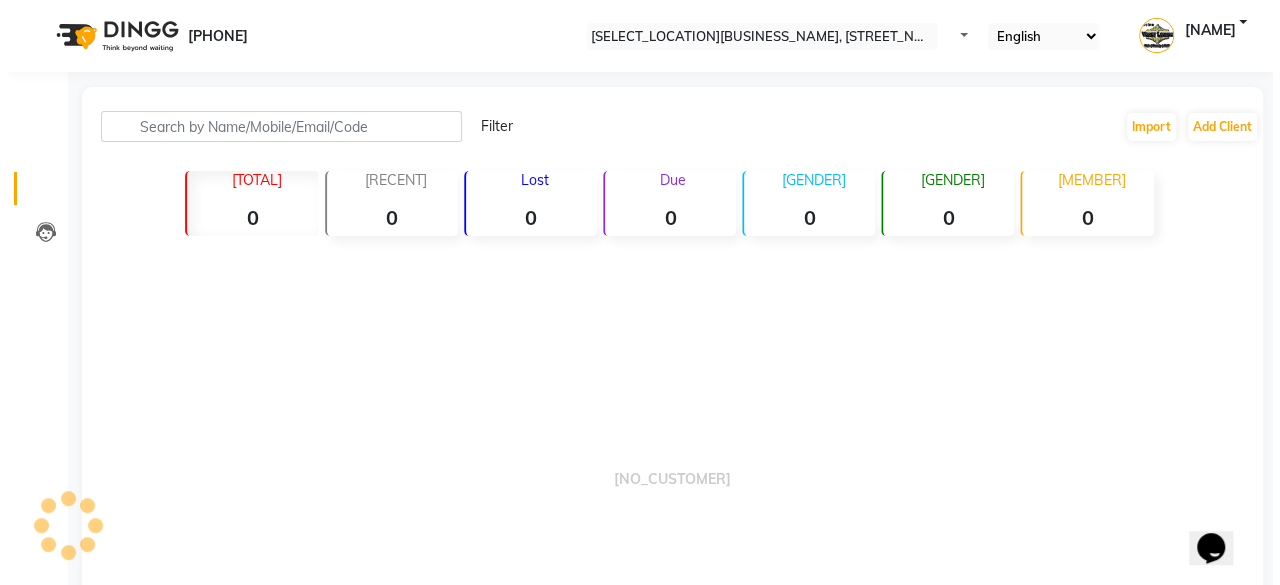scroll, scrollTop: 0, scrollLeft: 0, axis: both 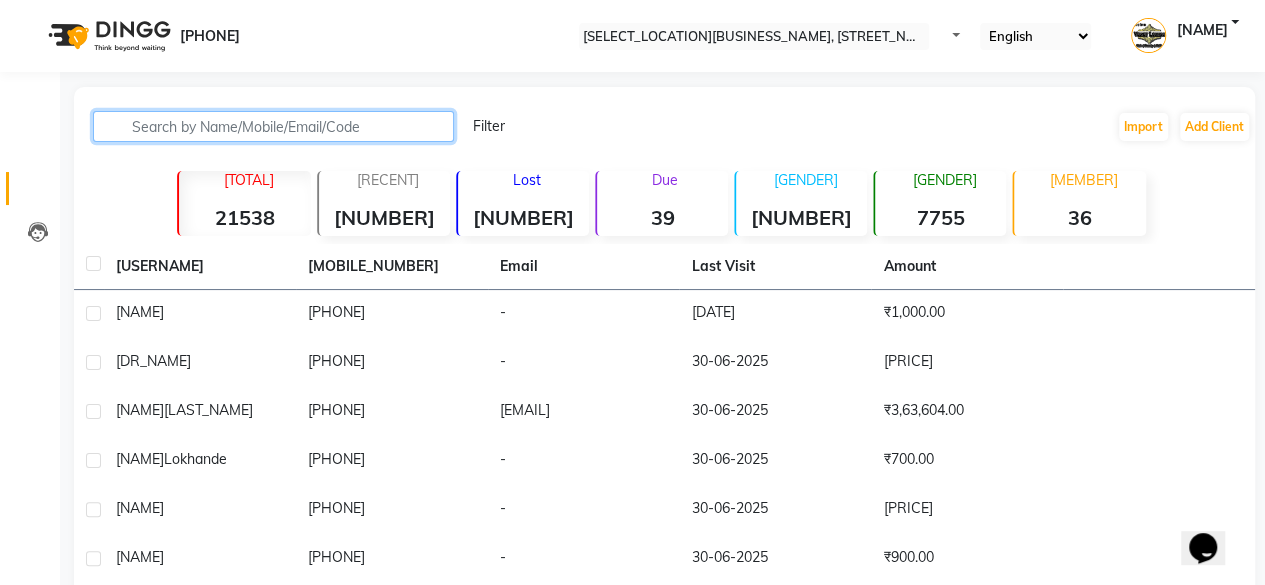 click at bounding box center (273, 126) 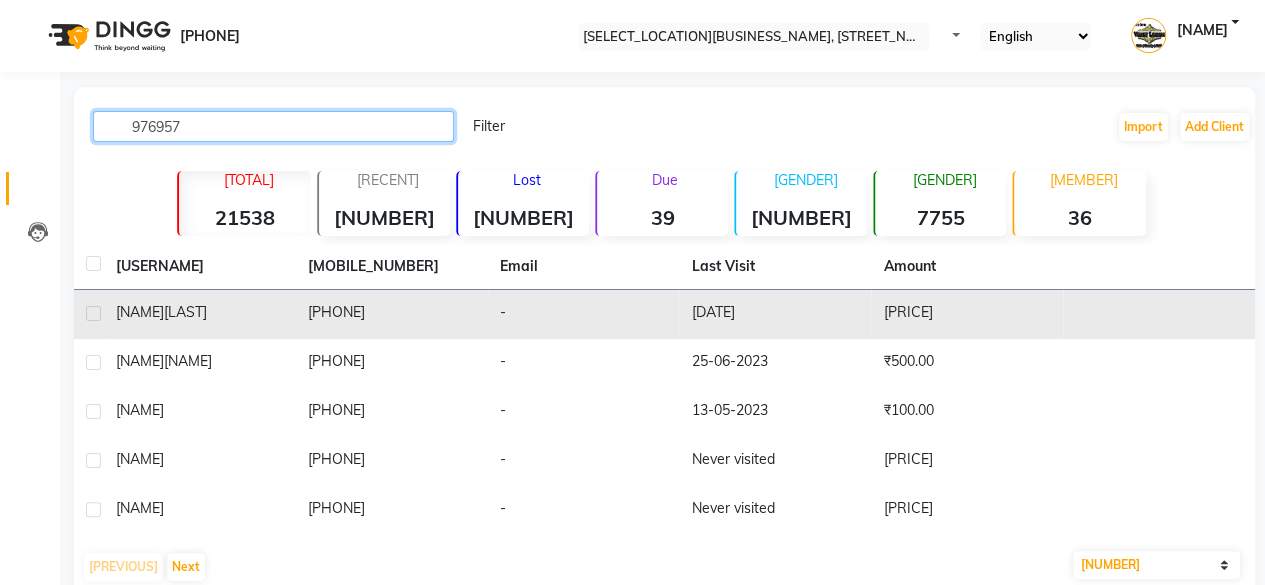 type on "976957" 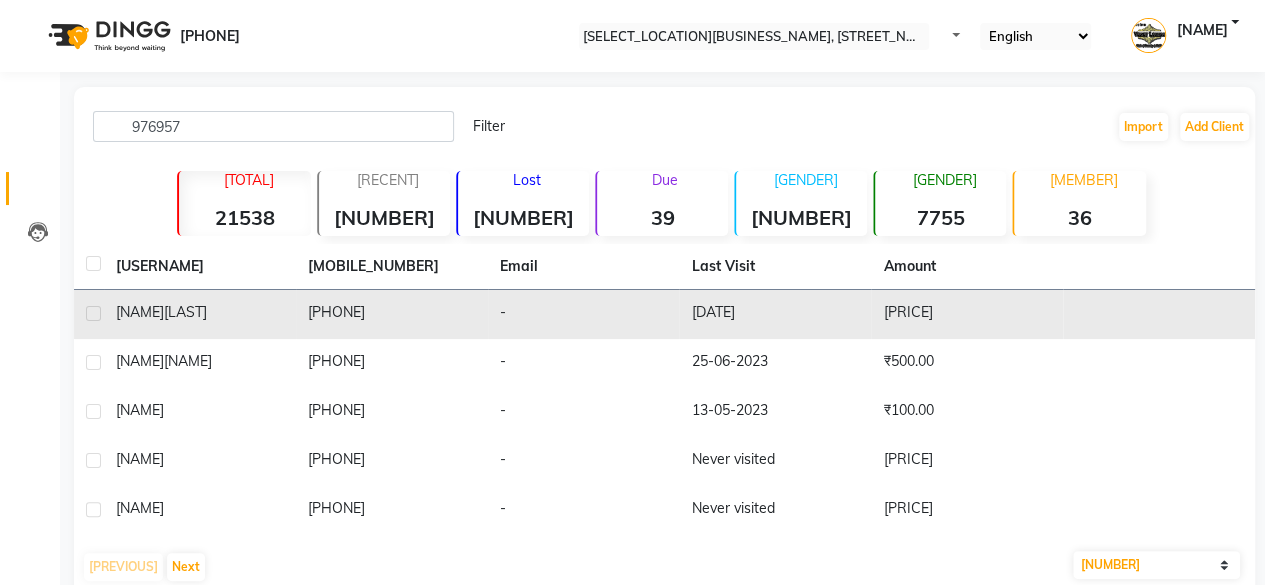 click on "[DATE]" at bounding box center (775, 314) 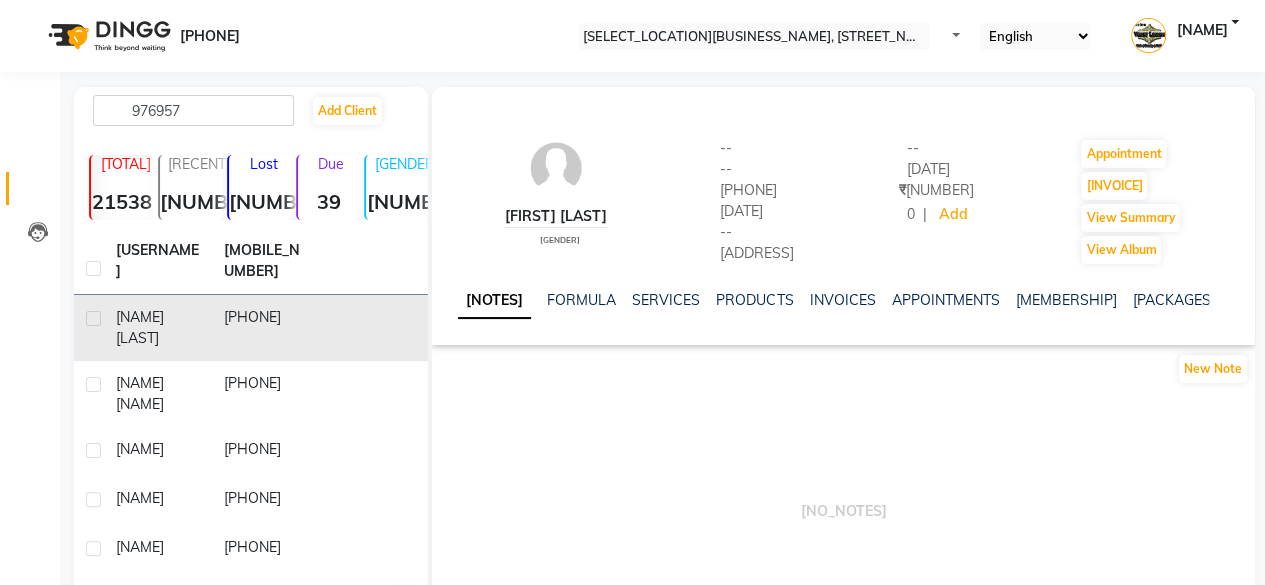 click on "NOTES FORMULA SERVICES PRODUCTS INVOICES APPOINTMENTS MEMBERSHIP PACKAGES VOUCHERS GIFTCARDS POINTS FORMS FAMILY CARDS WALLET" at bounding box center [821, 308] 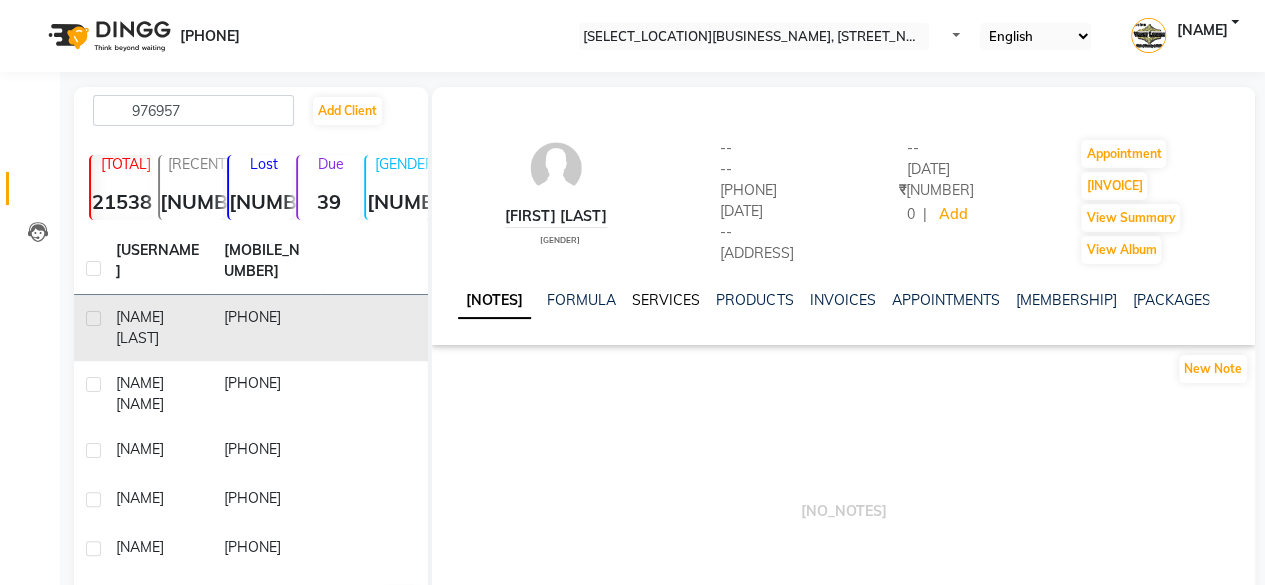 click on "SERVICES" at bounding box center [666, 300] 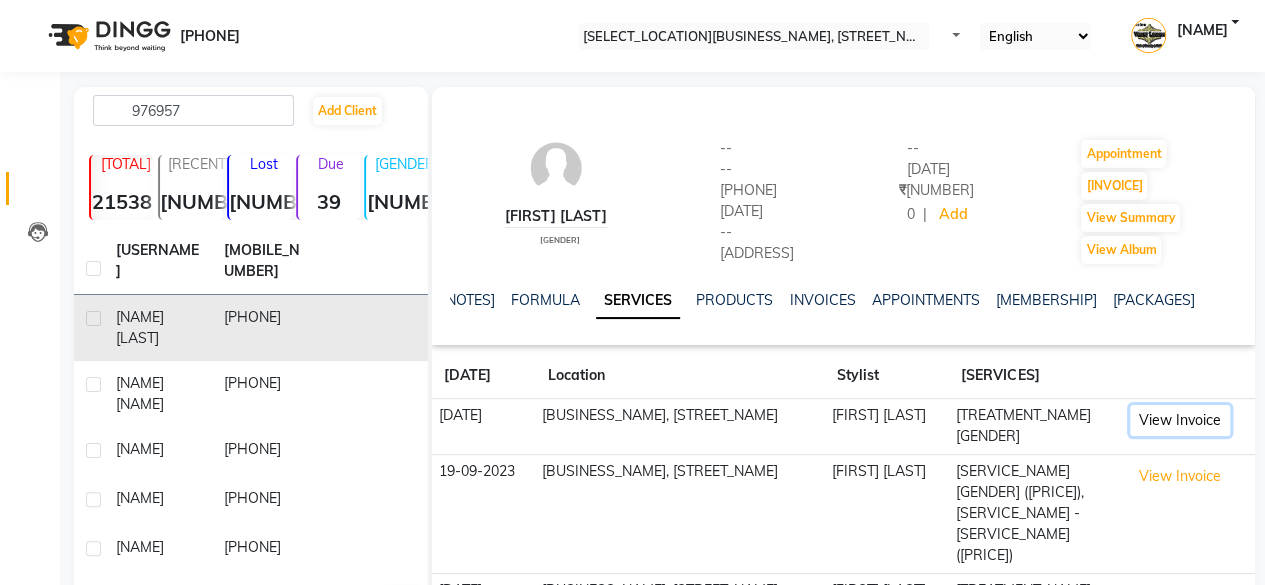 click on "View Invoice" at bounding box center (1180, 420) 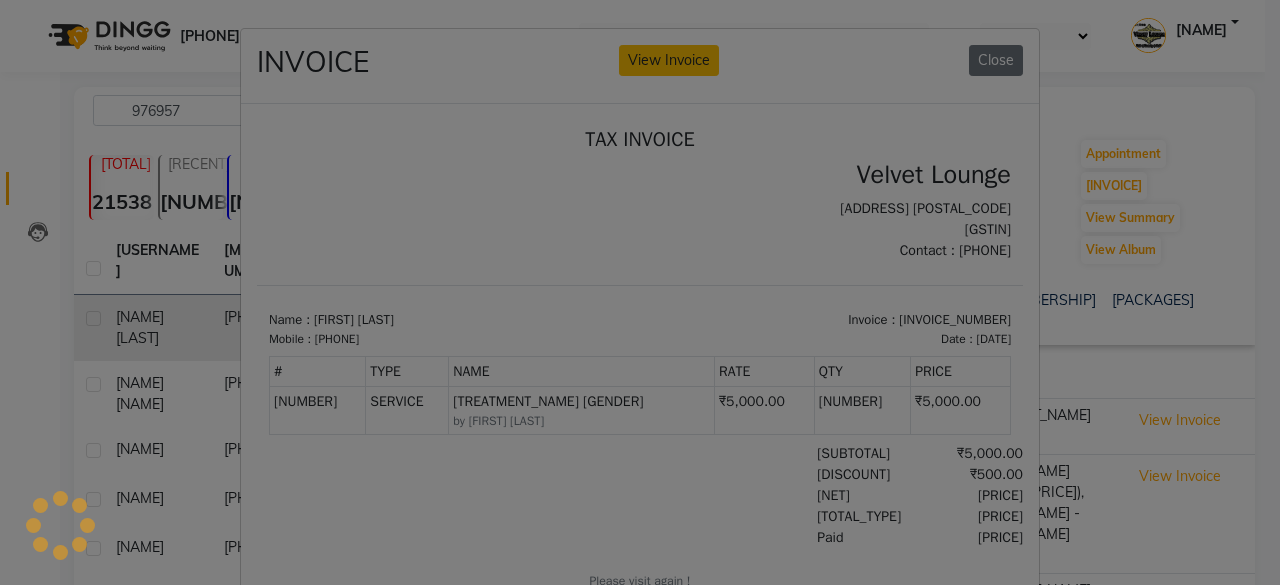 scroll, scrollTop: 0, scrollLeft: 0, axis: both 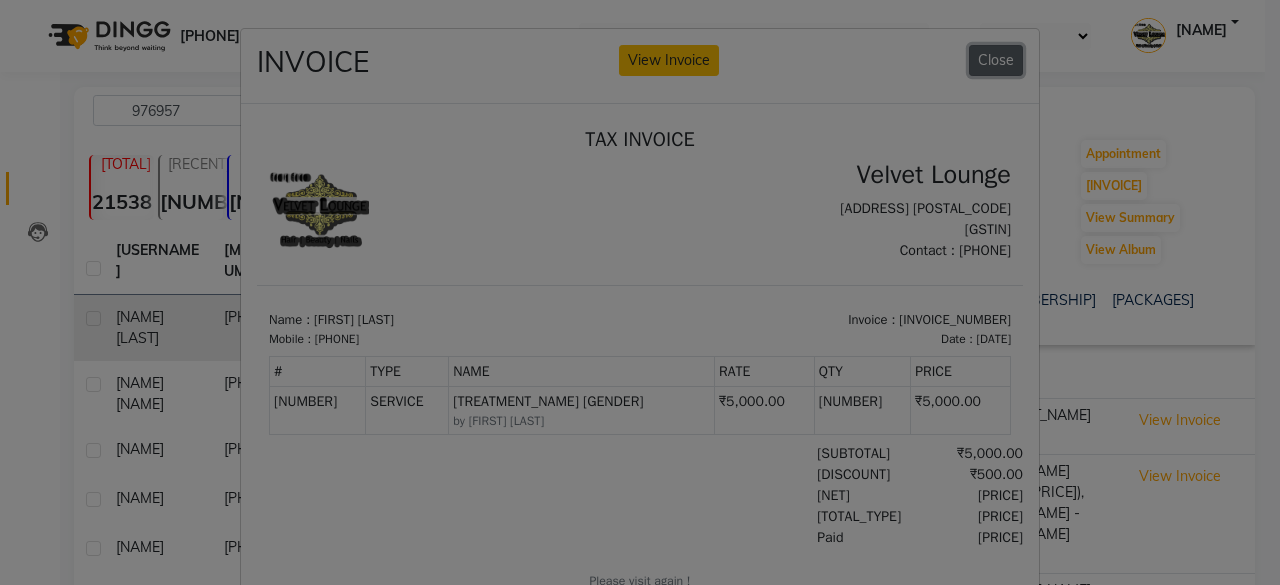 click on "Close" at bounding box center [996, 60] 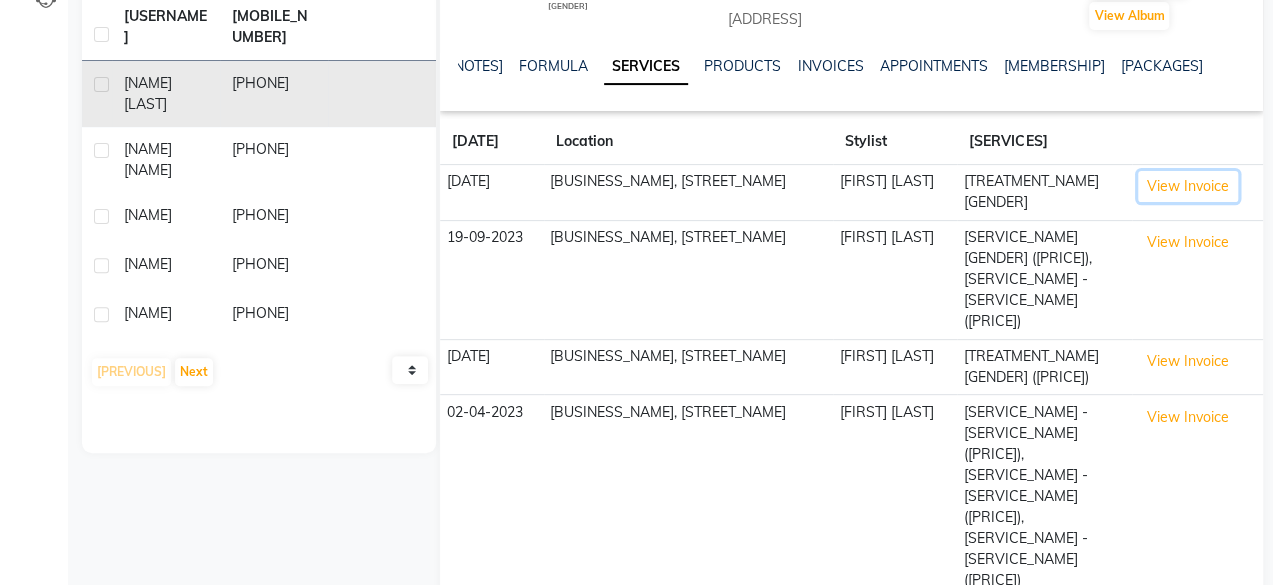 scroll, scrollTop: 240, scrollLeft: 0, axis: vertical 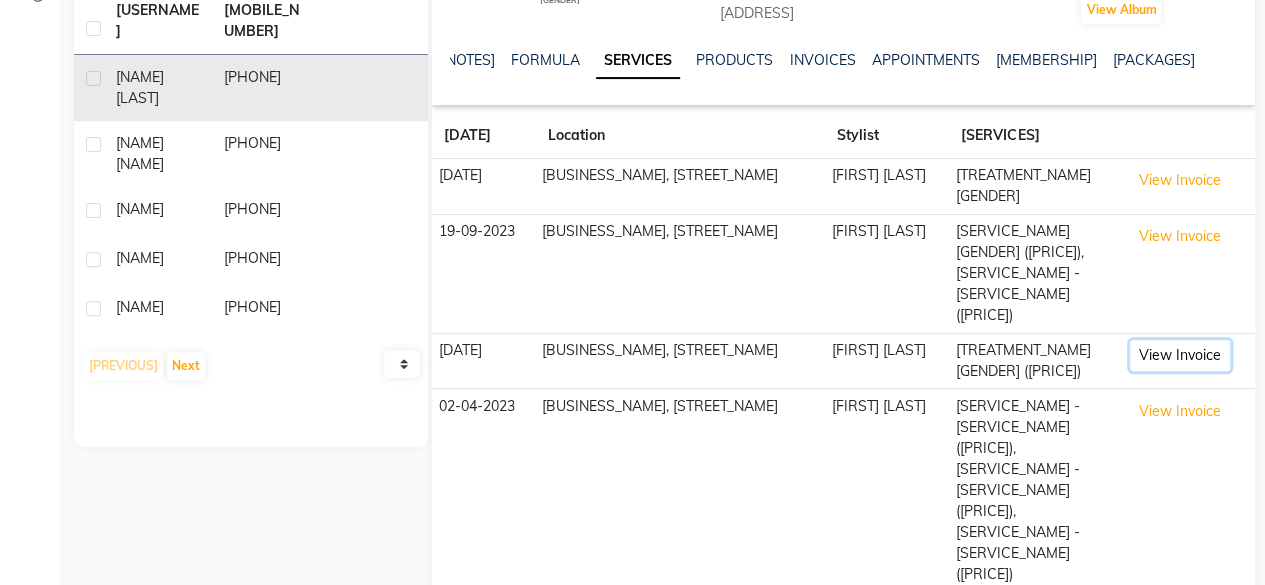 click on "View Invoice" at bounding box center [1180, 180] 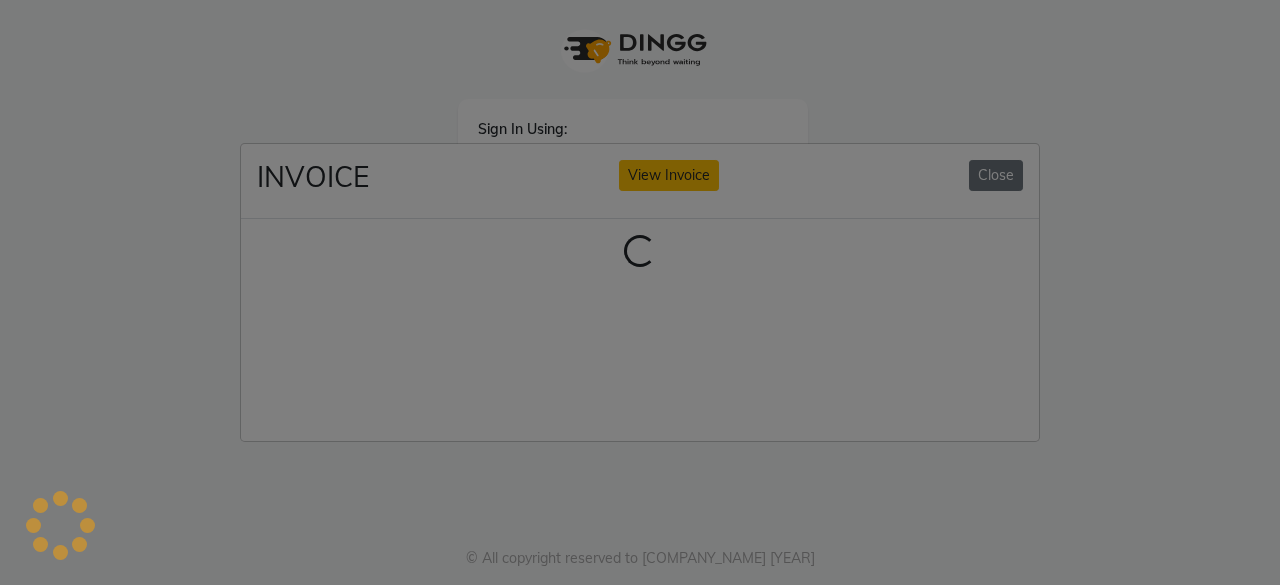 scroll, scrollTop: 0, scrollLeft: 0, axis: both 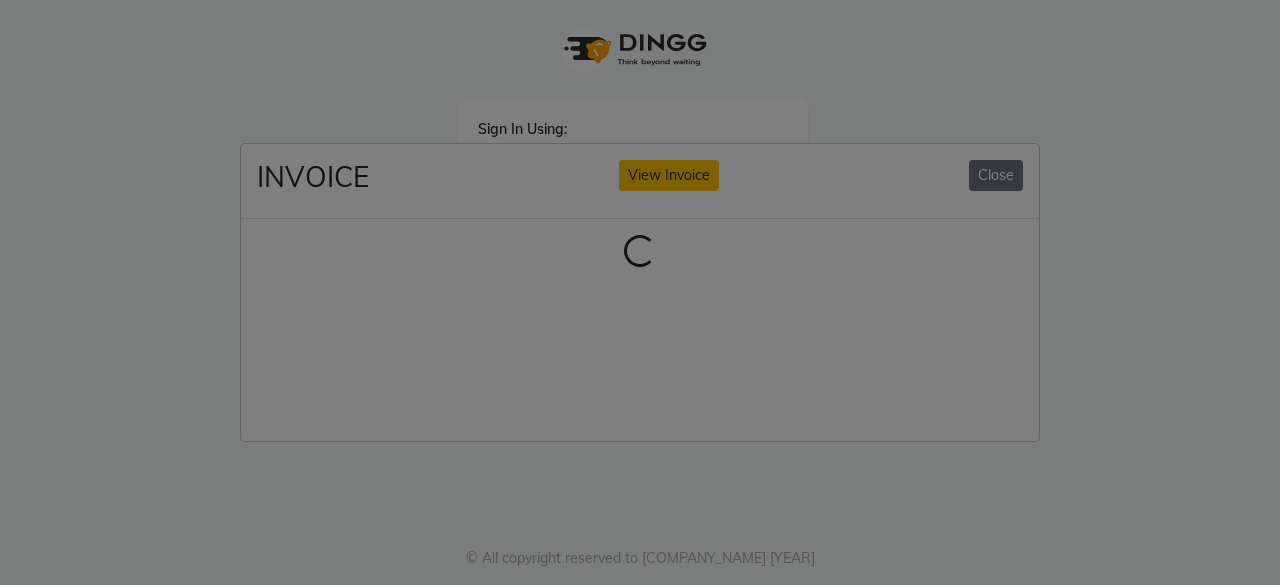 type 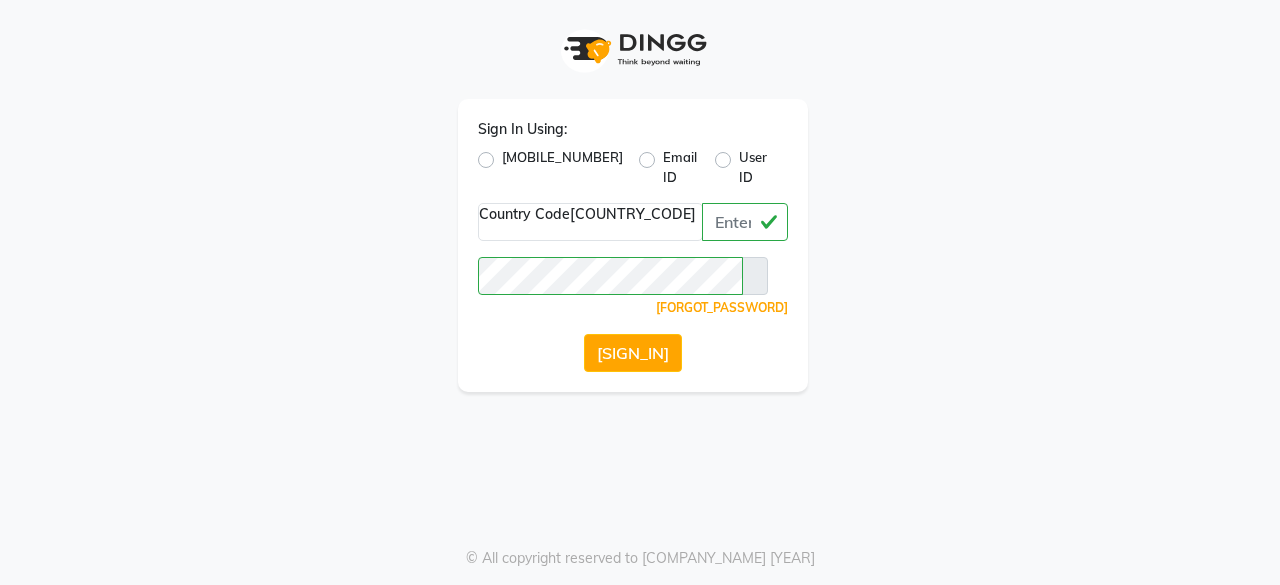 click on "INVOICE View Invoice Close Loading..." at bounding box center (640, 292) 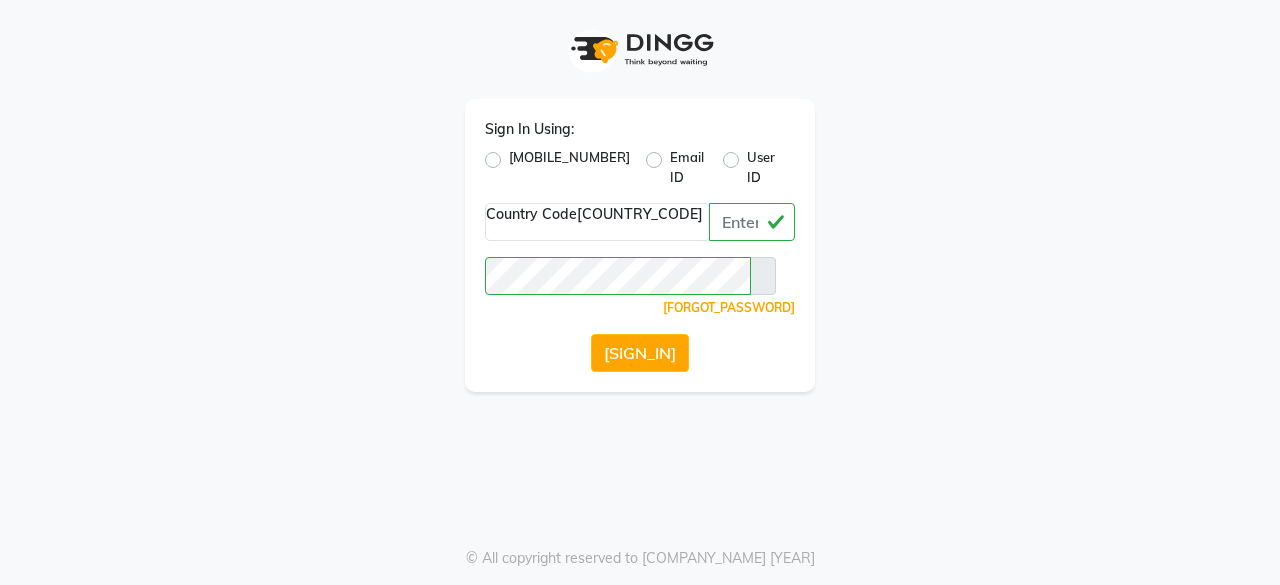 click on "Sign In Using: Mobile Number Email ID User ID Country Code × +91 [PHONE] Remember me Forgot Password? Sign In" at bounding box center [640, 196] 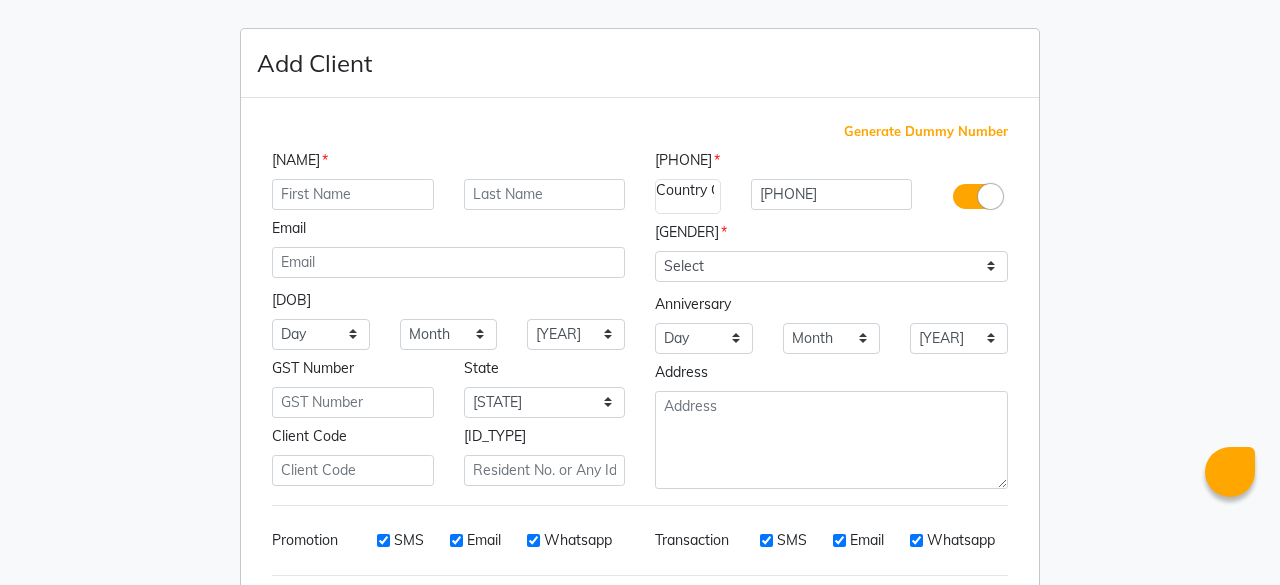 scroll, scrollTop: 0, scrollLeft: 0, axis: both 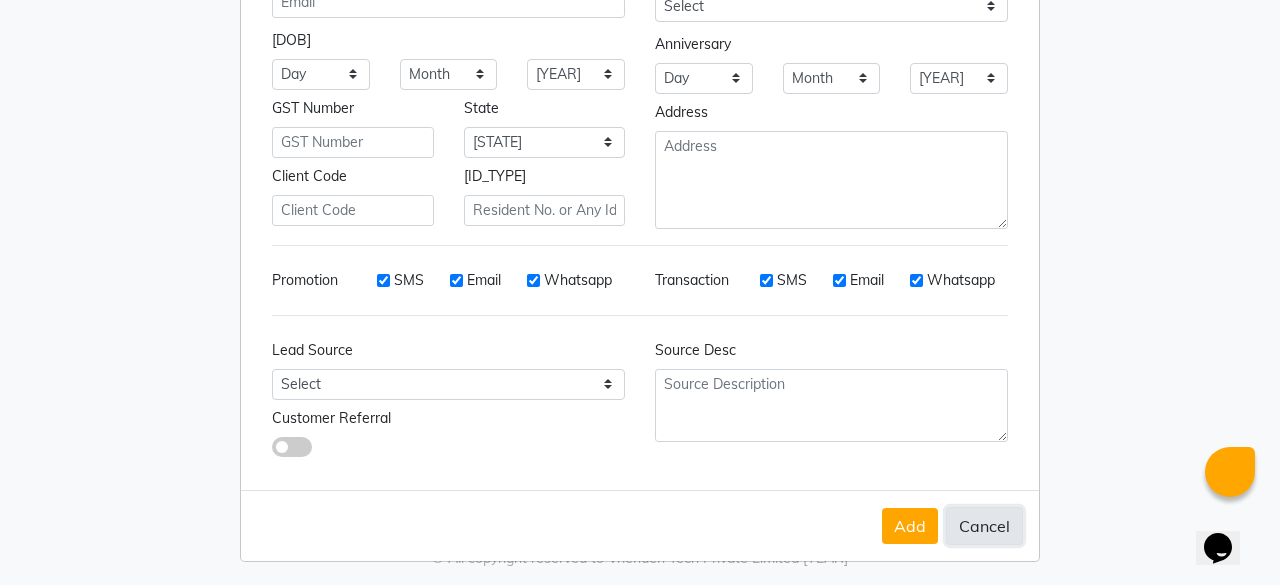 click on "Cancel" at bounding box center (984, 526) 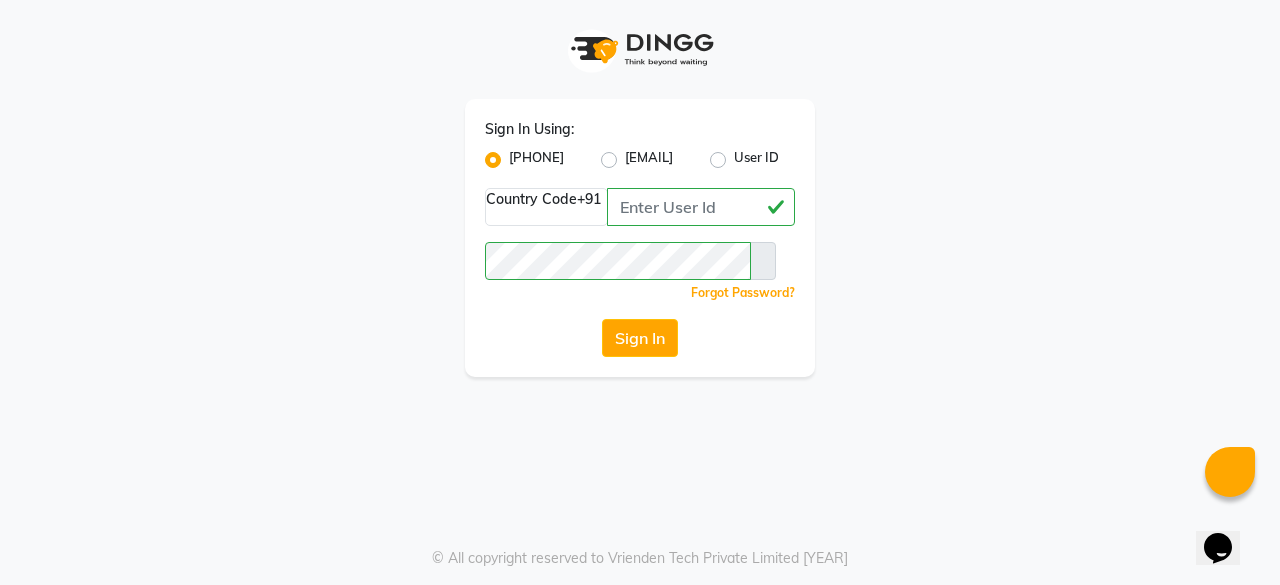 click on "Sign In Using: Mobile Number Email ID User ID Country Code × +91 [PHONE] Remember me Forgot Password? Sign In © All copyright reserved to Vrienden Tech Private Limited [YEAR]" at bounding box center [640, 188] 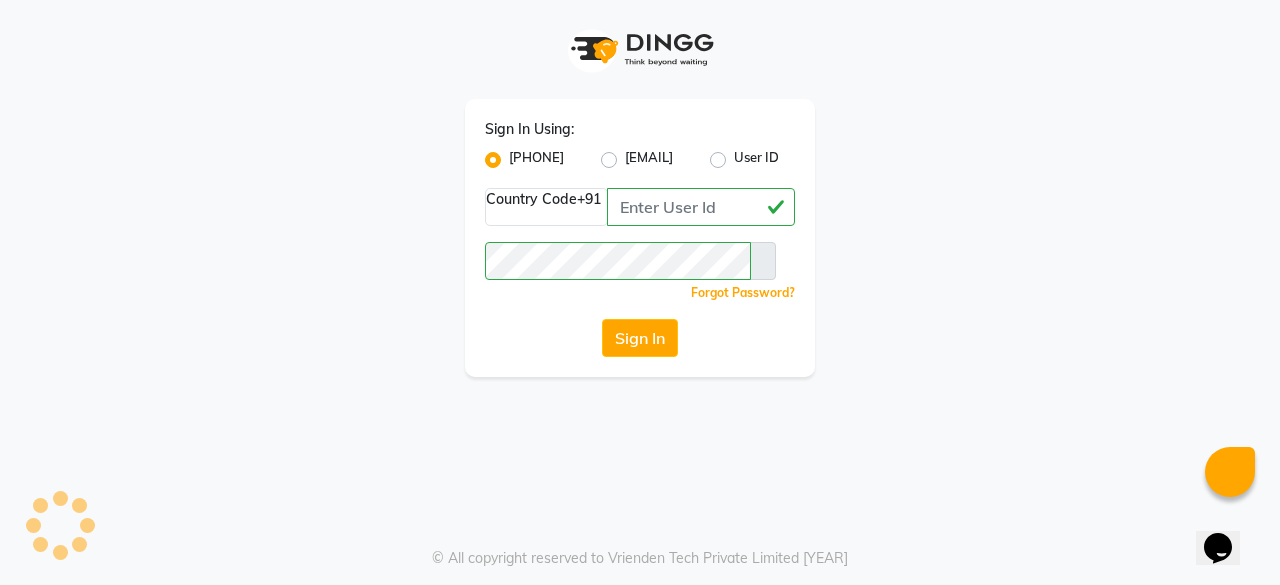 click on "Sign In Using: Mobile Number Email ID User ID Country Code × +91 [PHONE] Remember me Forgot Password? Sign In" at bounding box center [640, 188] 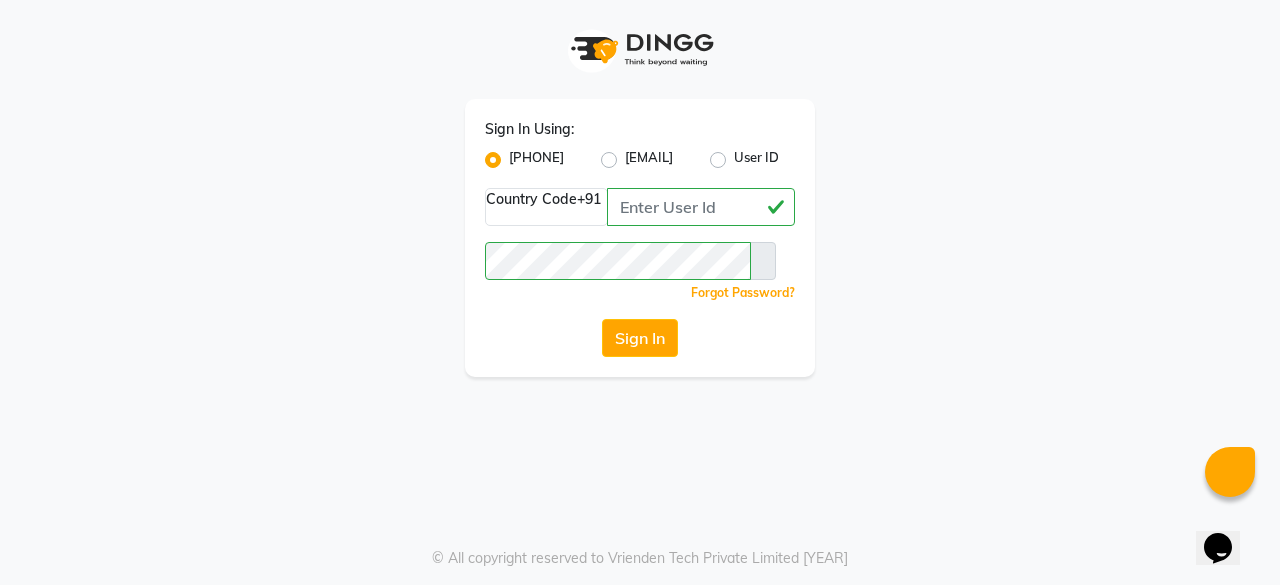 click on "Sign In Using: Mobile Number Email ID User ID Country Code × +91 [PHONE] Remember me Forgot Password? Sign In" at bounding box center (640, 188) 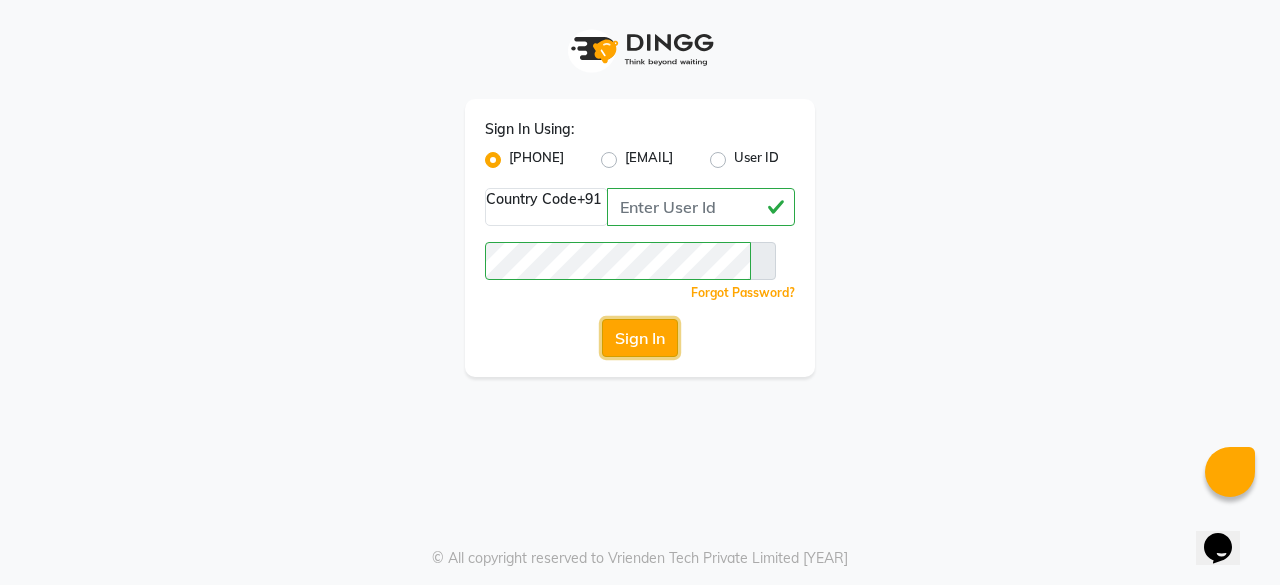 click on "Sign In" at bounding box center [640, 338] 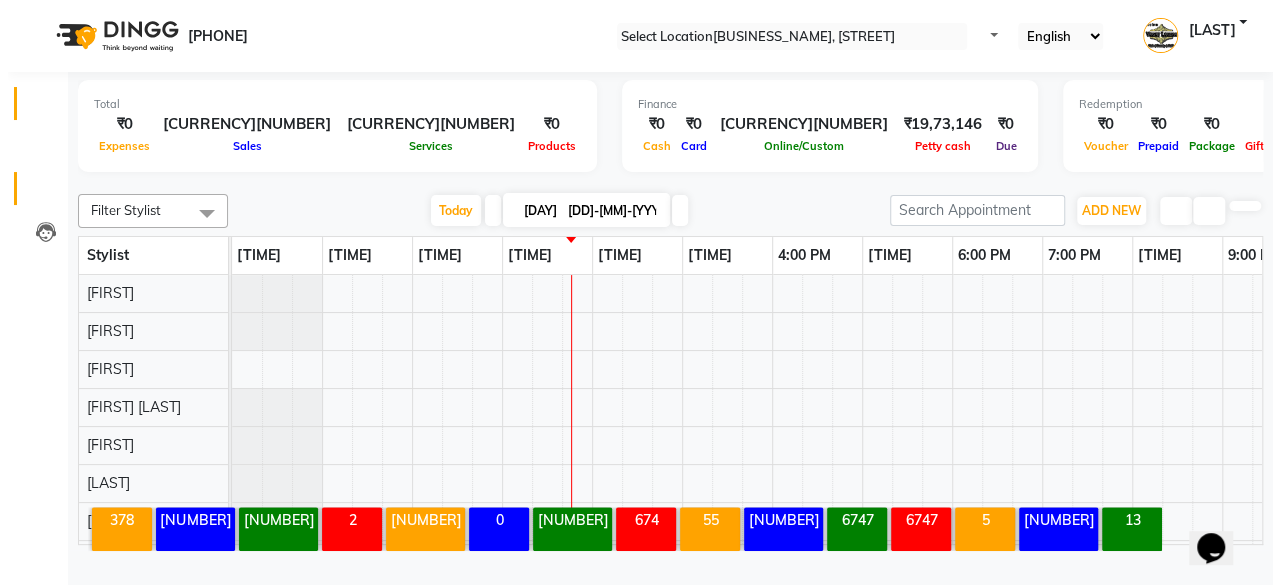 scroll, scrollTop: 0, scrollLeft: 0, axis: both 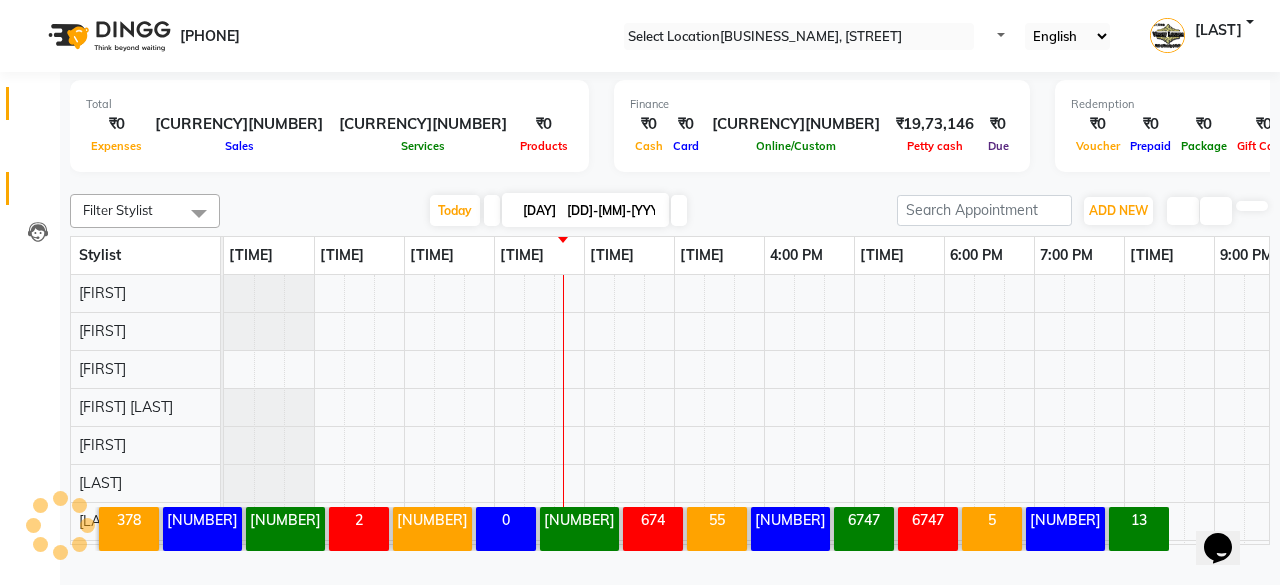 click on "Clients" at bounding box center (30, 188) 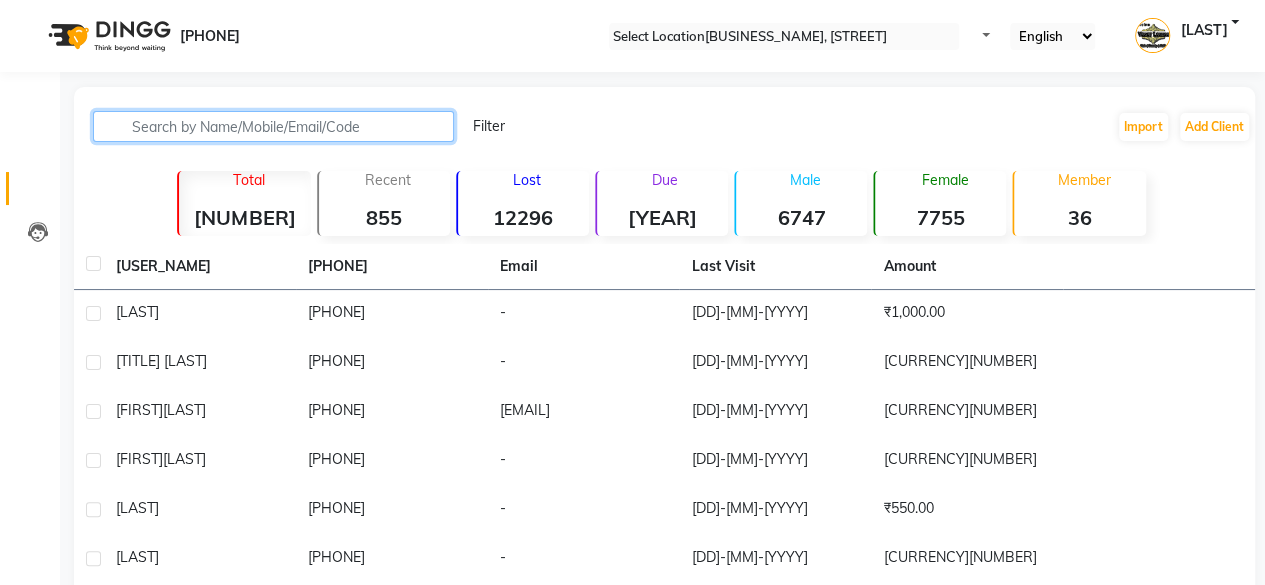 click at bounding box center [273, 126] 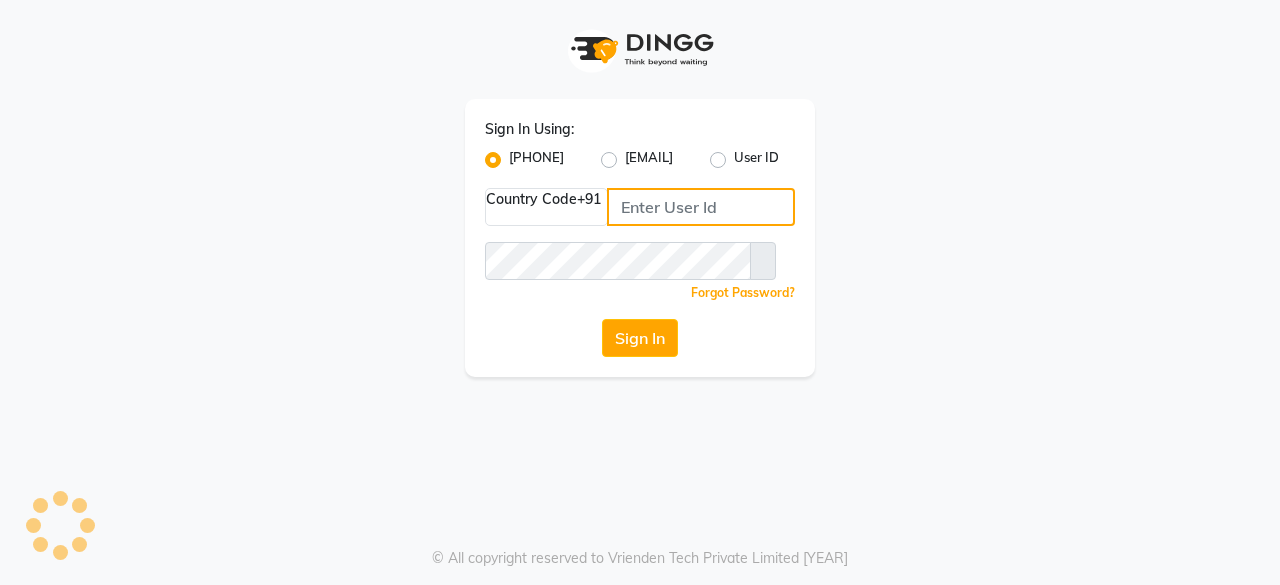 type on "[PHONE]" 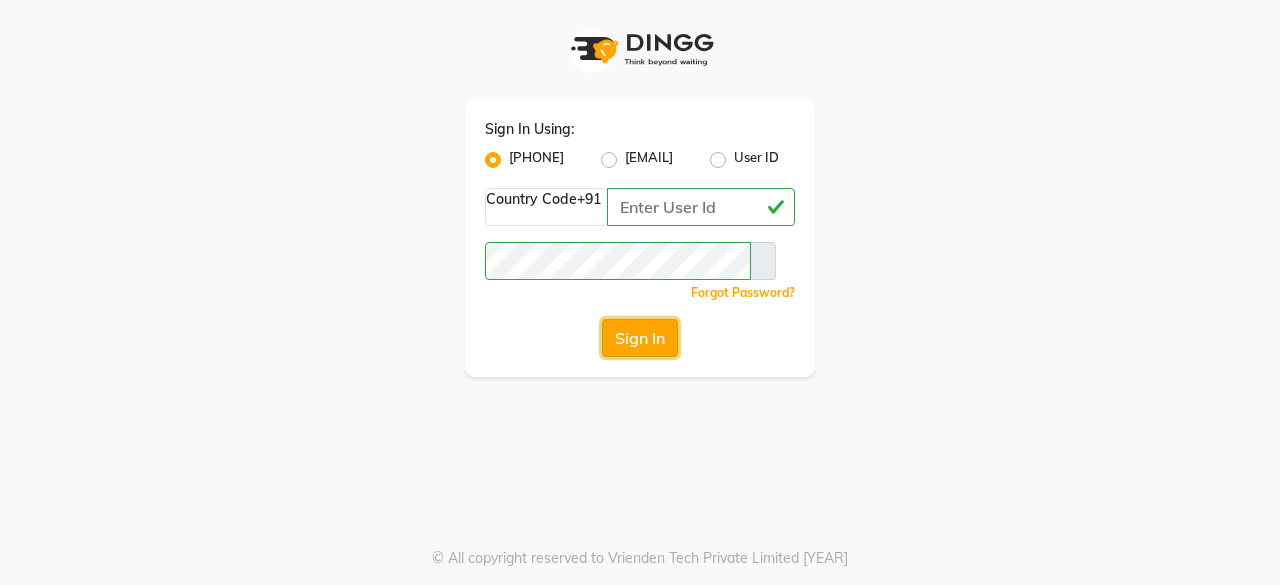 click on "Sign In" at bounding box center (640, 338) 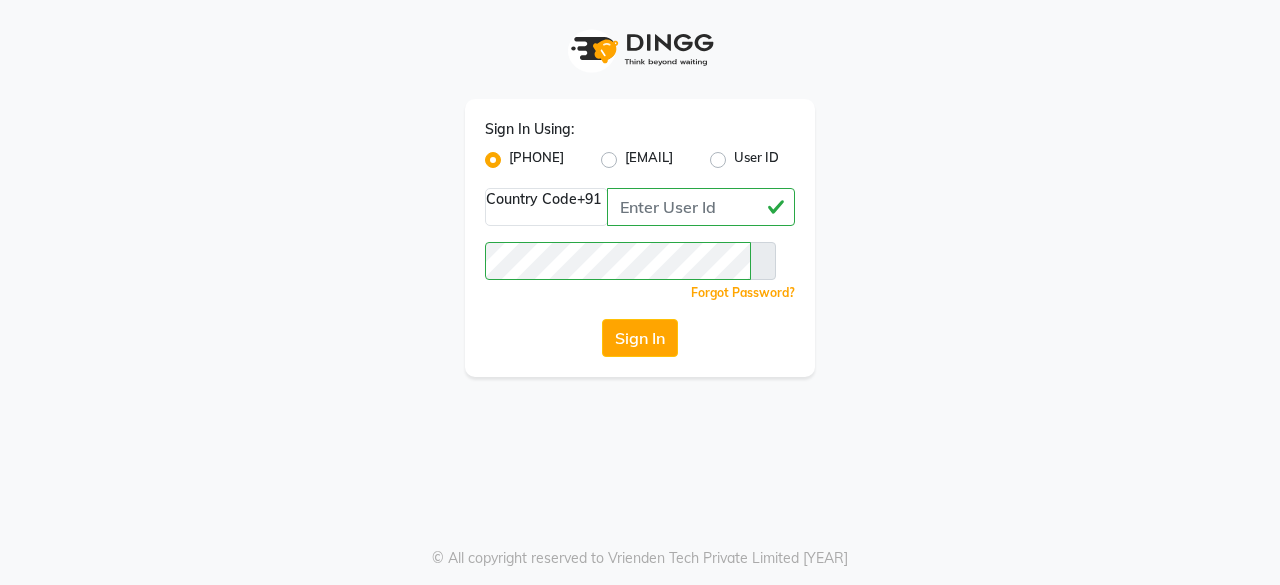 click on "Sign In Using: Mobile Number Email ID User ID Country Code × +91 [PHONE] Remember me Forgot Password? Sign In" at bounding box center [640, 188] 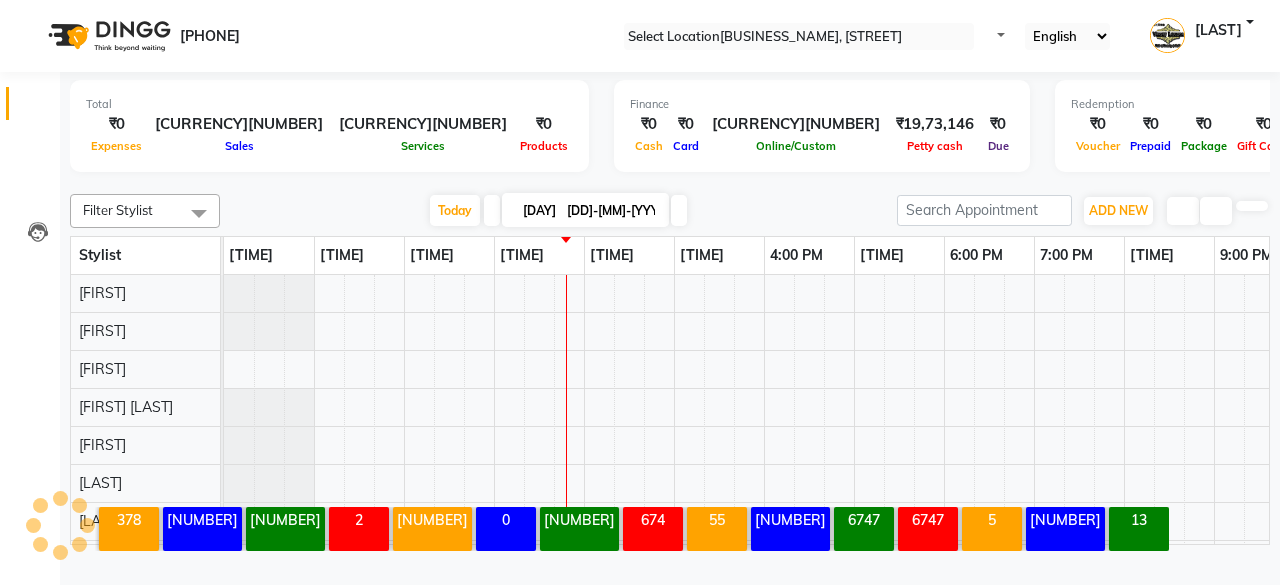 scroll, scrollTop: 0, scrollLeft: 0, axis: both 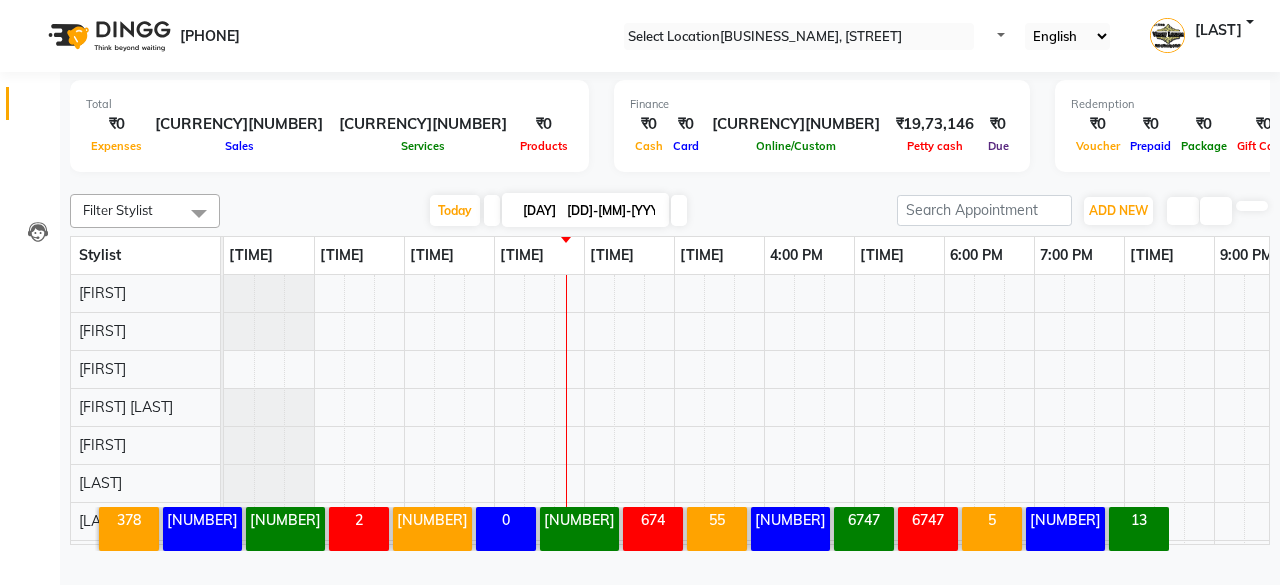 click on "[LAST]" at bounding box center (1218, 36) 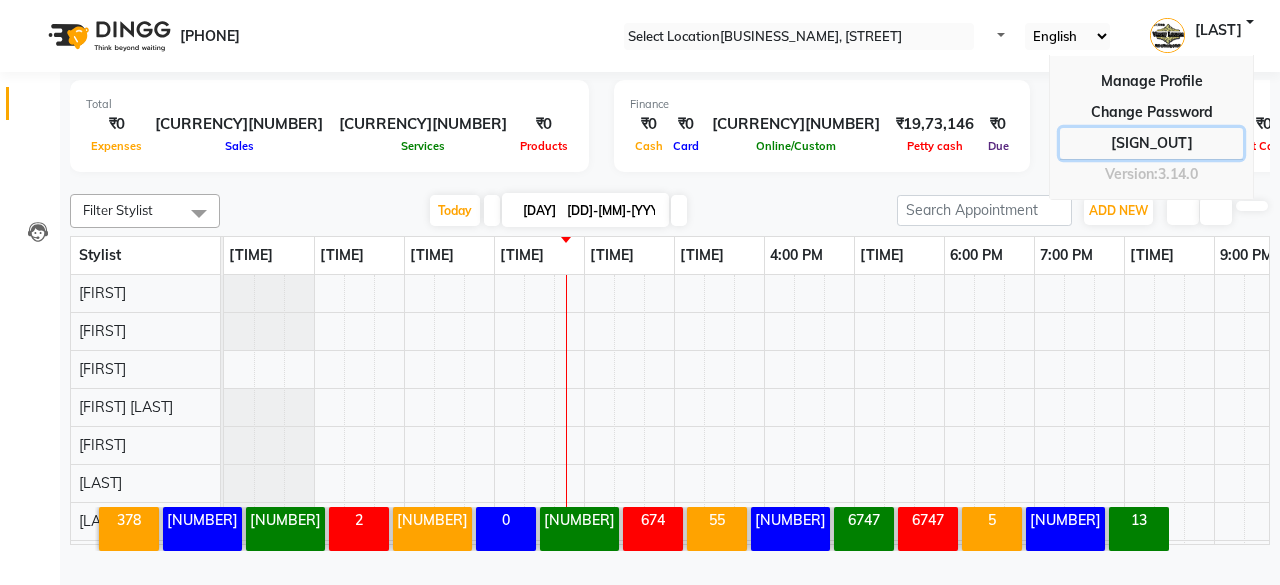 click on "[SIGN_OUT]" at bounding box center [1151, 112] 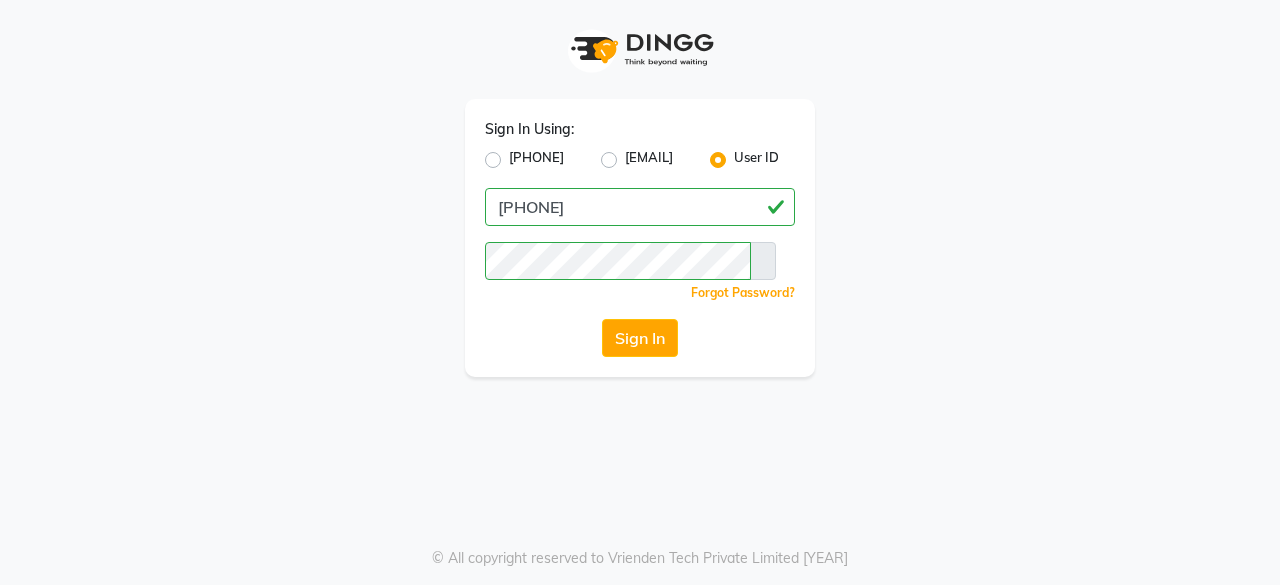 click on "[PHONE]" at bounding box center [536, 160] 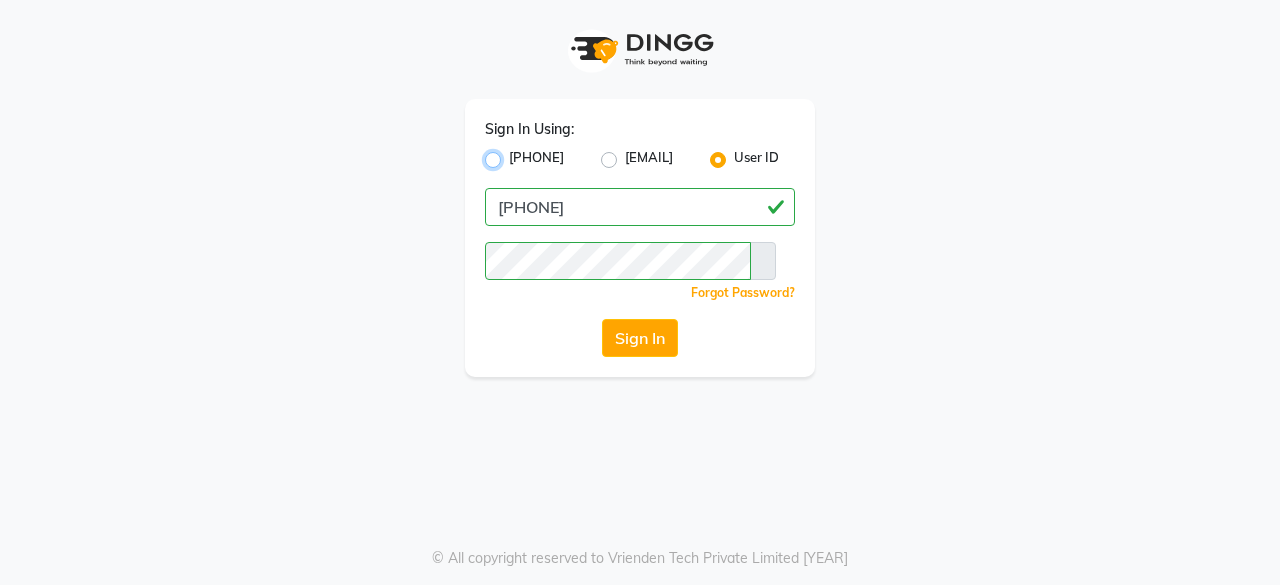 click on "[PHONE]" at bounding box center [515, 154] 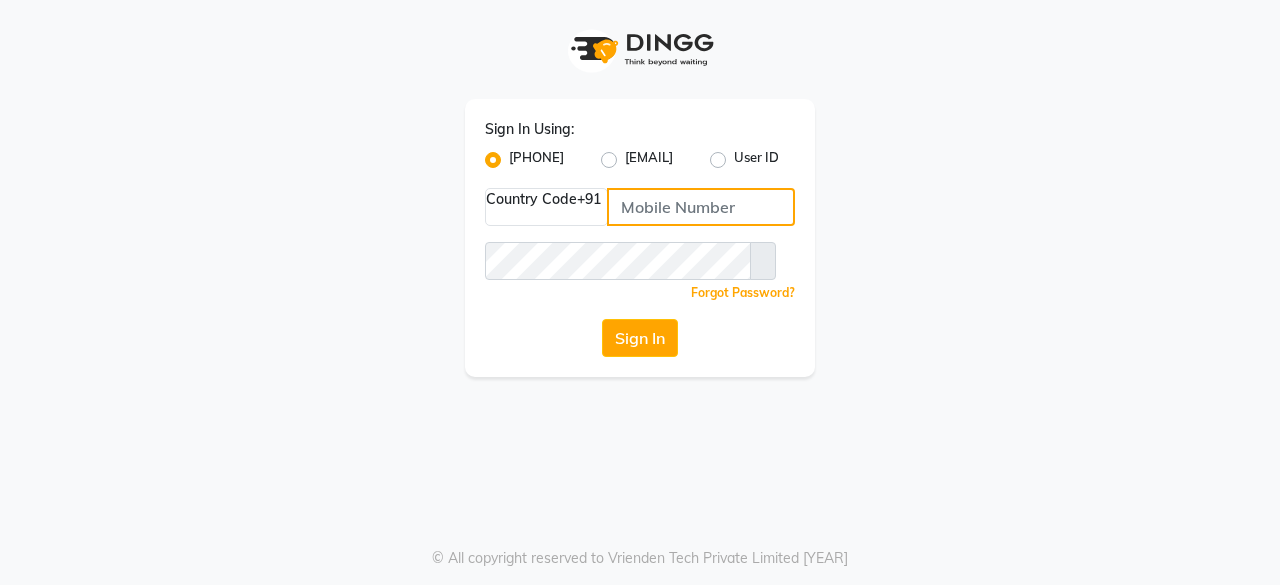 click at bounding box center [701, 207] 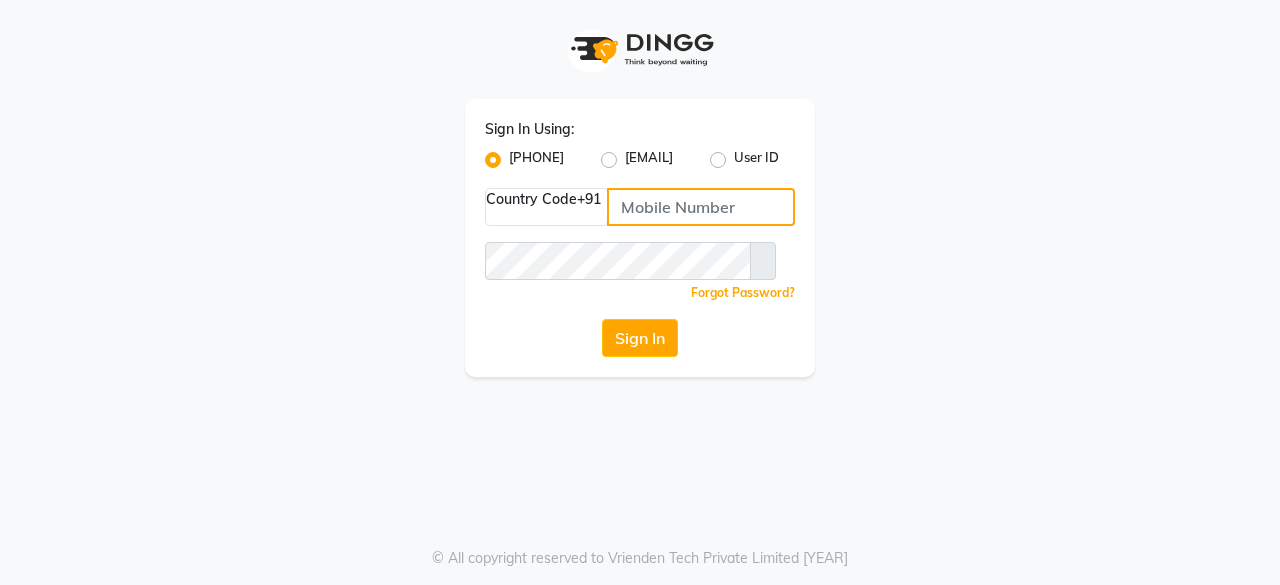 type on "[PHONE]" 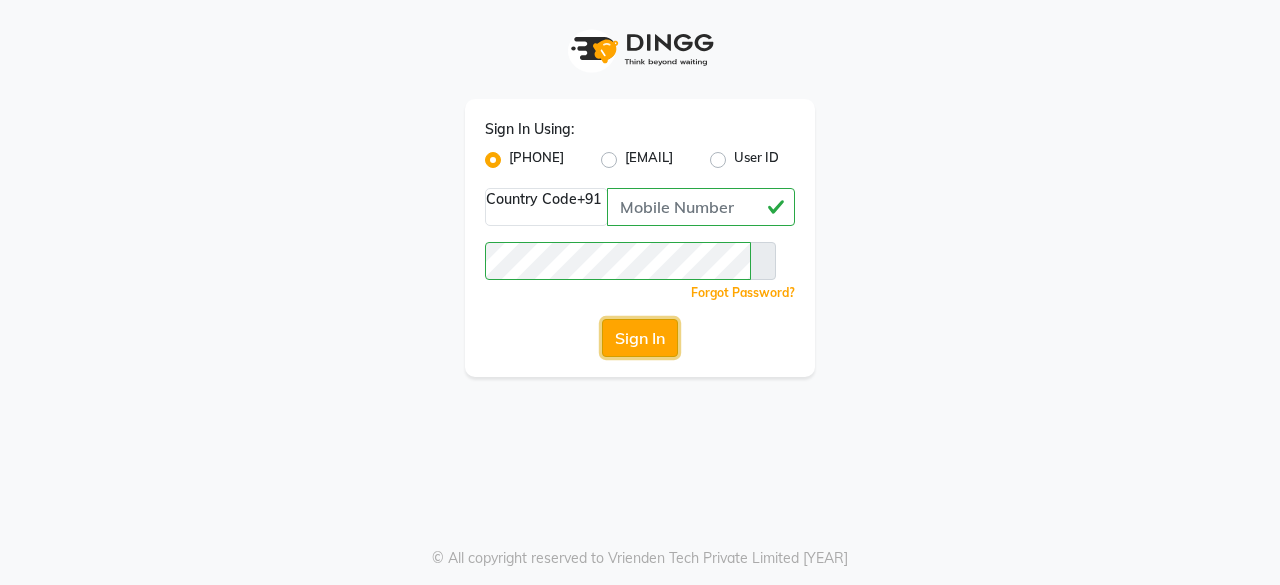 click on "Sign In" at bounding box center (640, 338) 